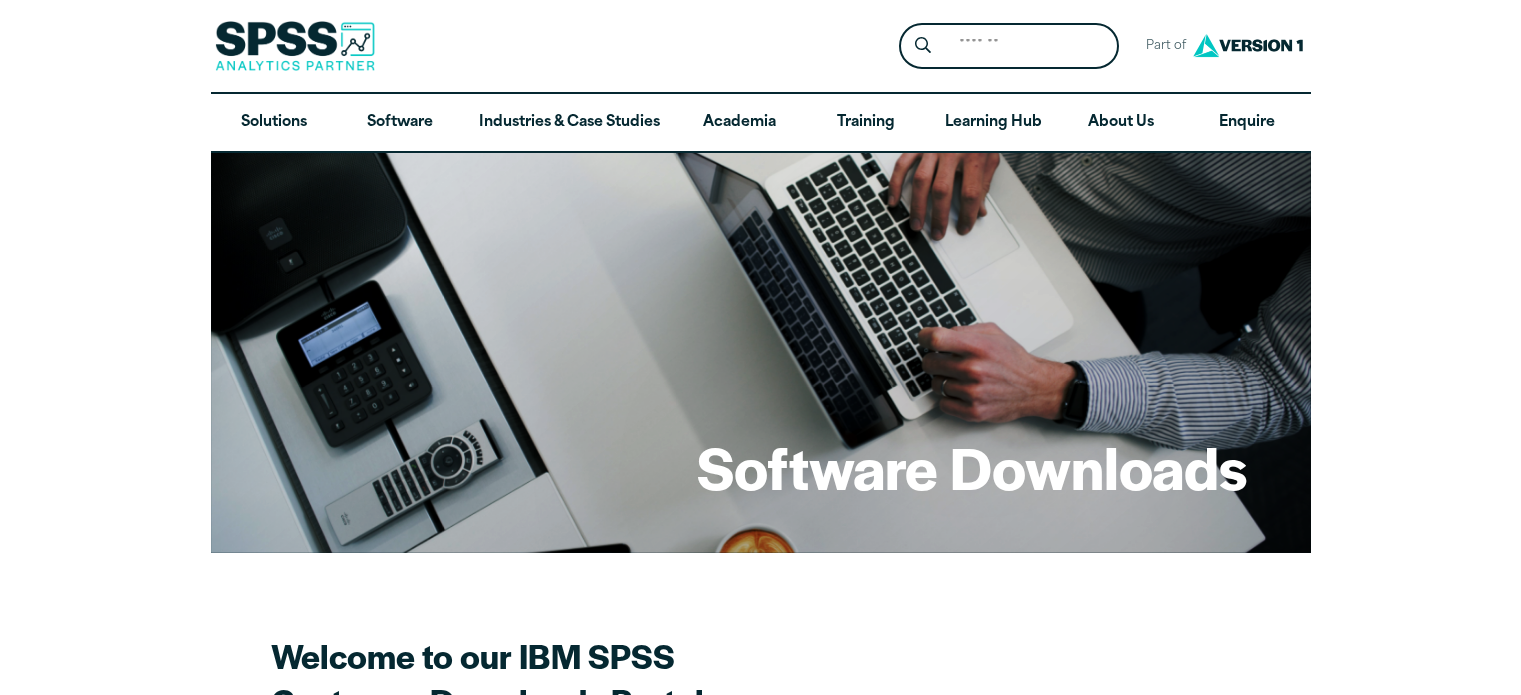 scroll, scrollTop: 0, scrollLeft: 0, axis: both 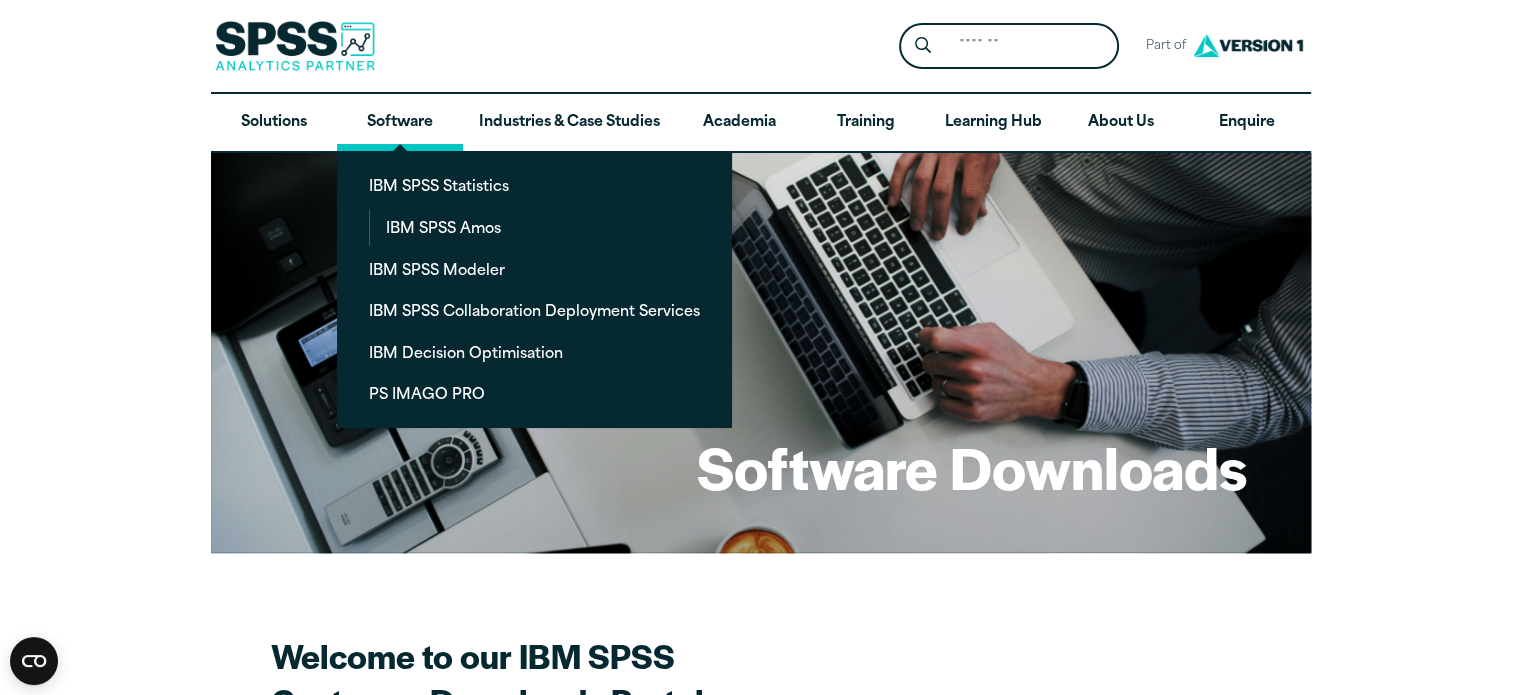 click on "Software" at bounding box center [400, 123] 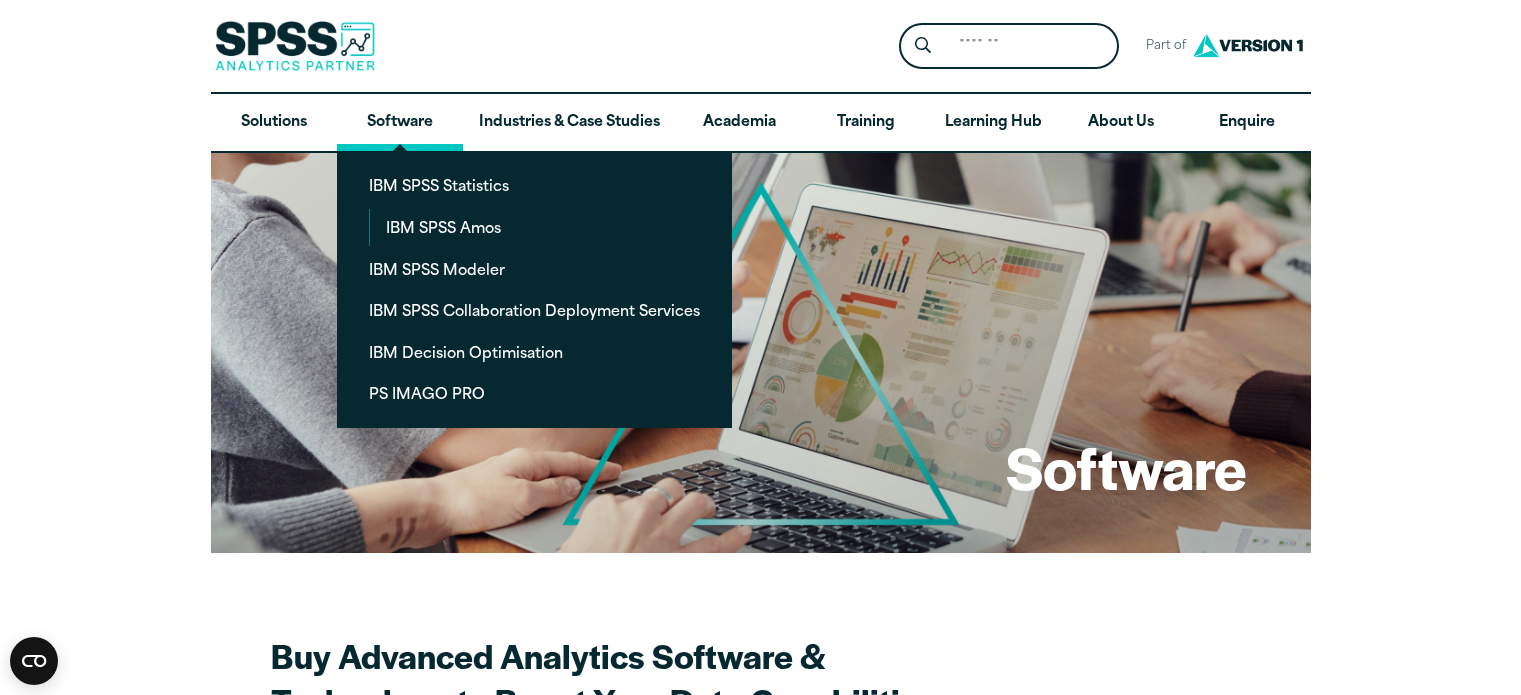 scroll, scrollTop: 0, scrollLeft: 0, axis: both 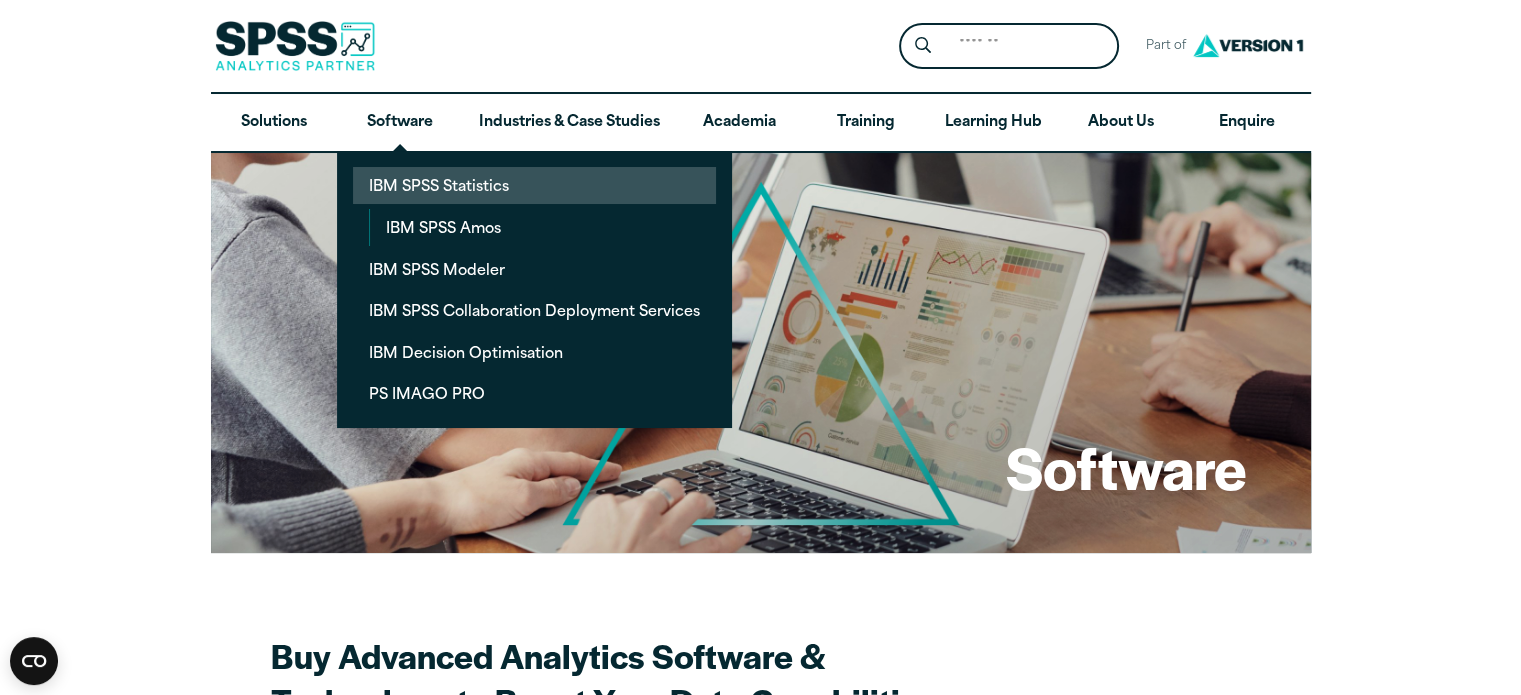click on "IBM SPSS Statistics" at bounding box center (534, 185) 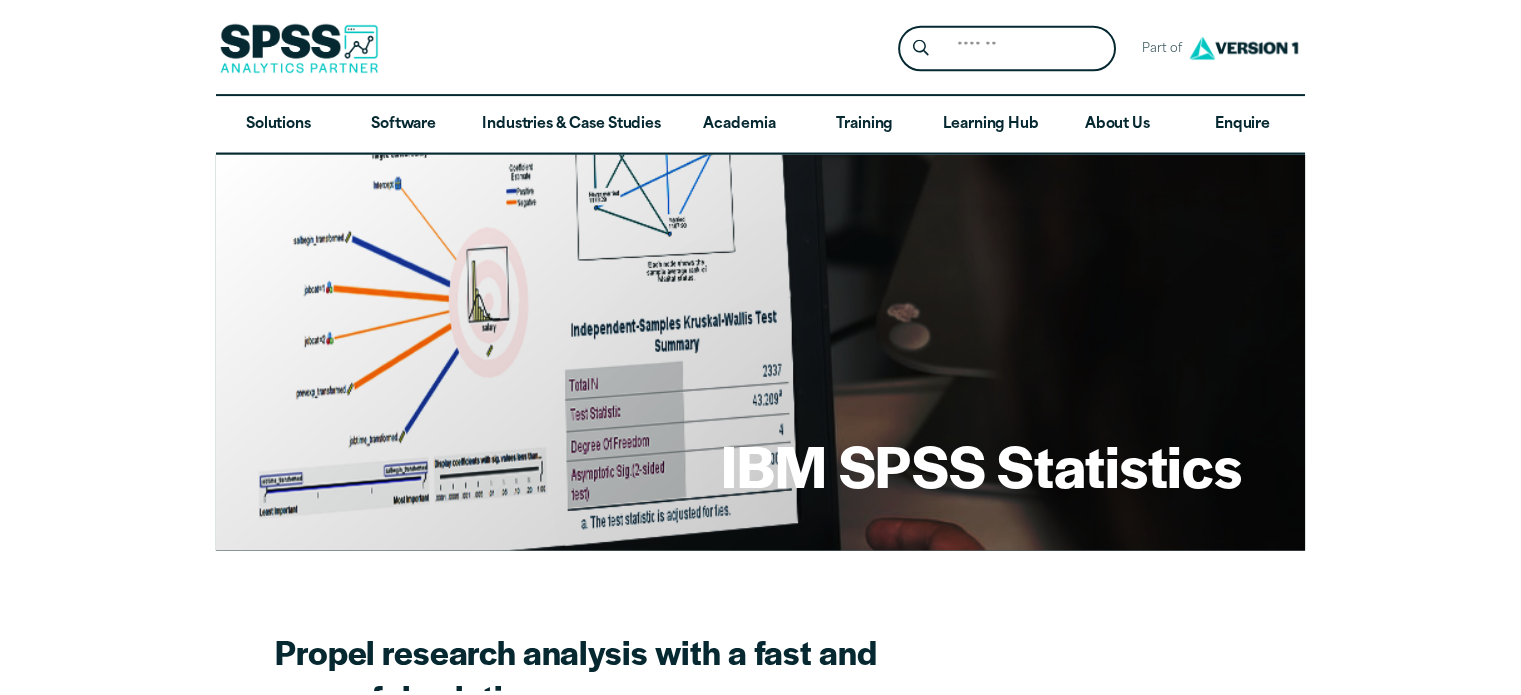 scroll, scrollTop: 0, scrollLeft: 0, axis: both 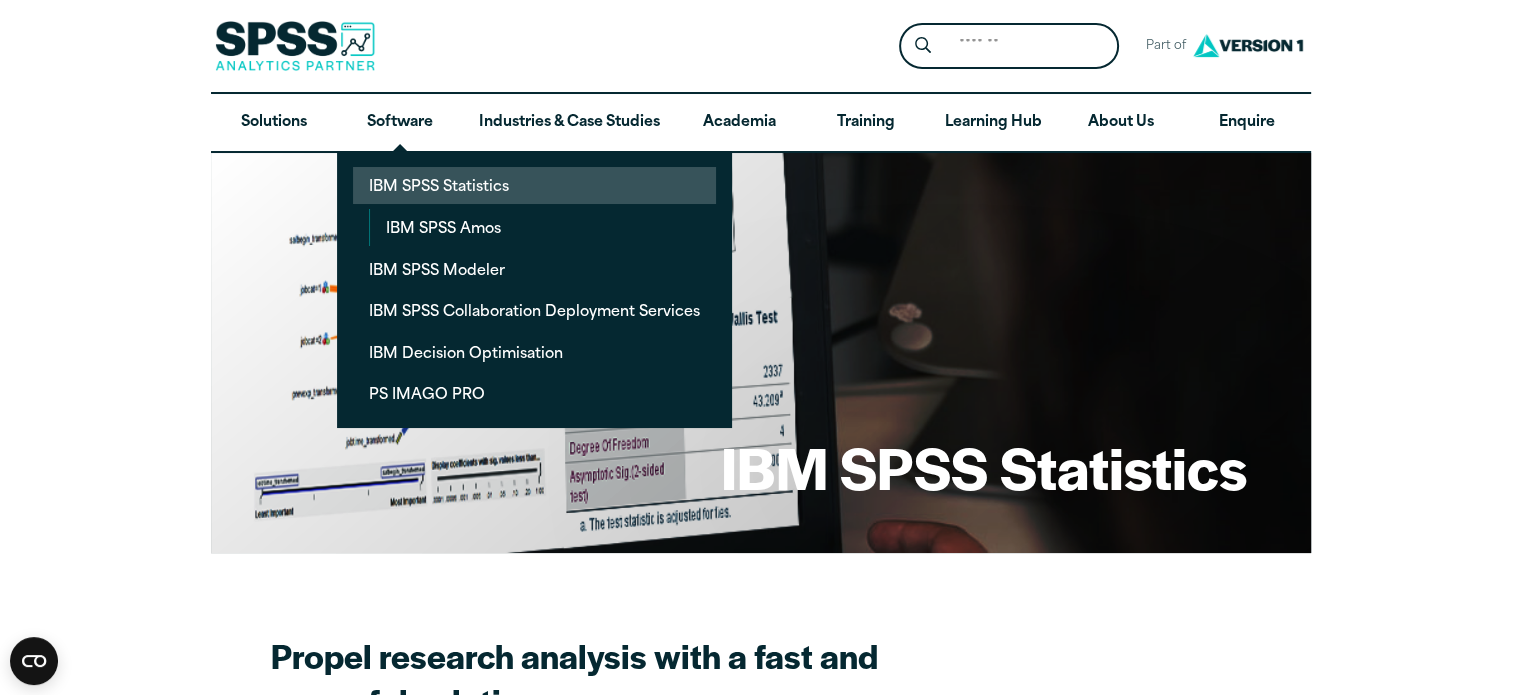 click on "IBM SPSS Statistics" at bounding box center (534, 185) 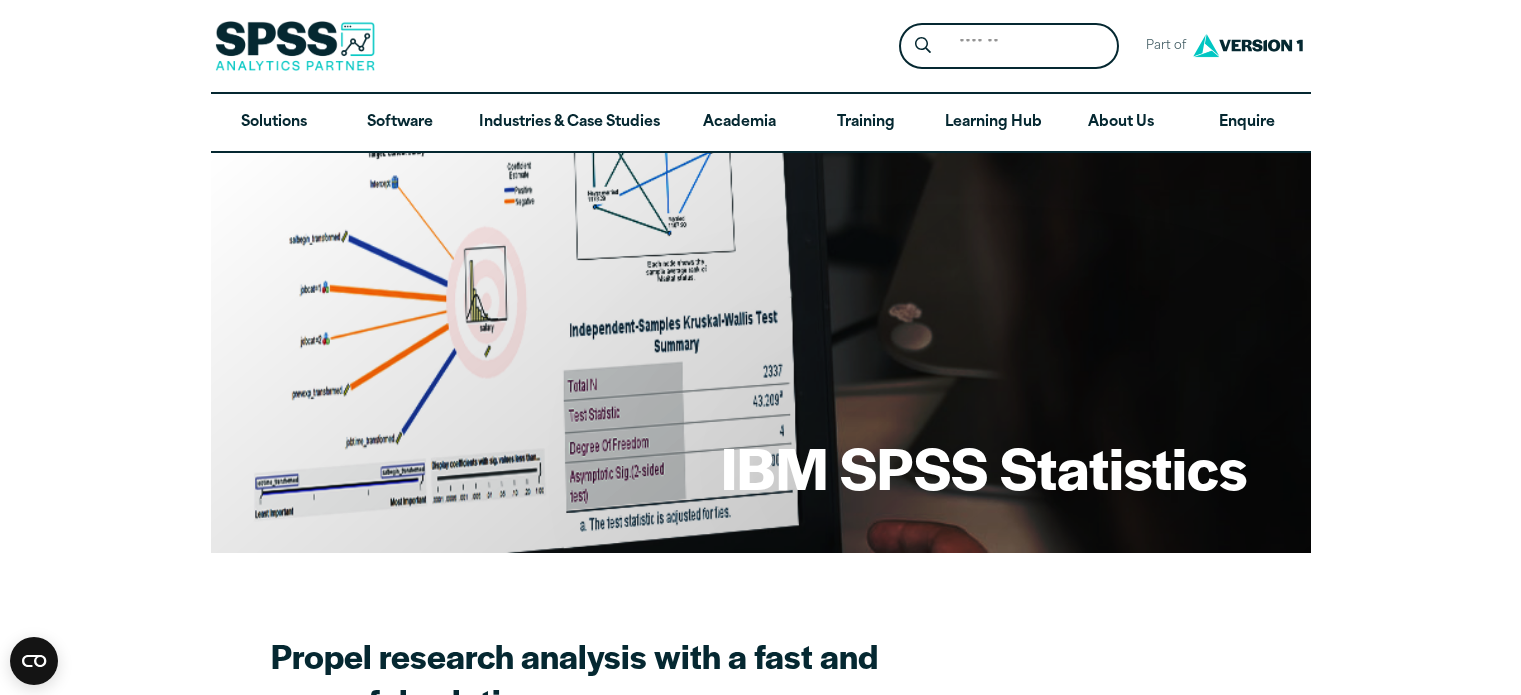scroll, scrollTop: 0, scrollLeft: 0, axis: both 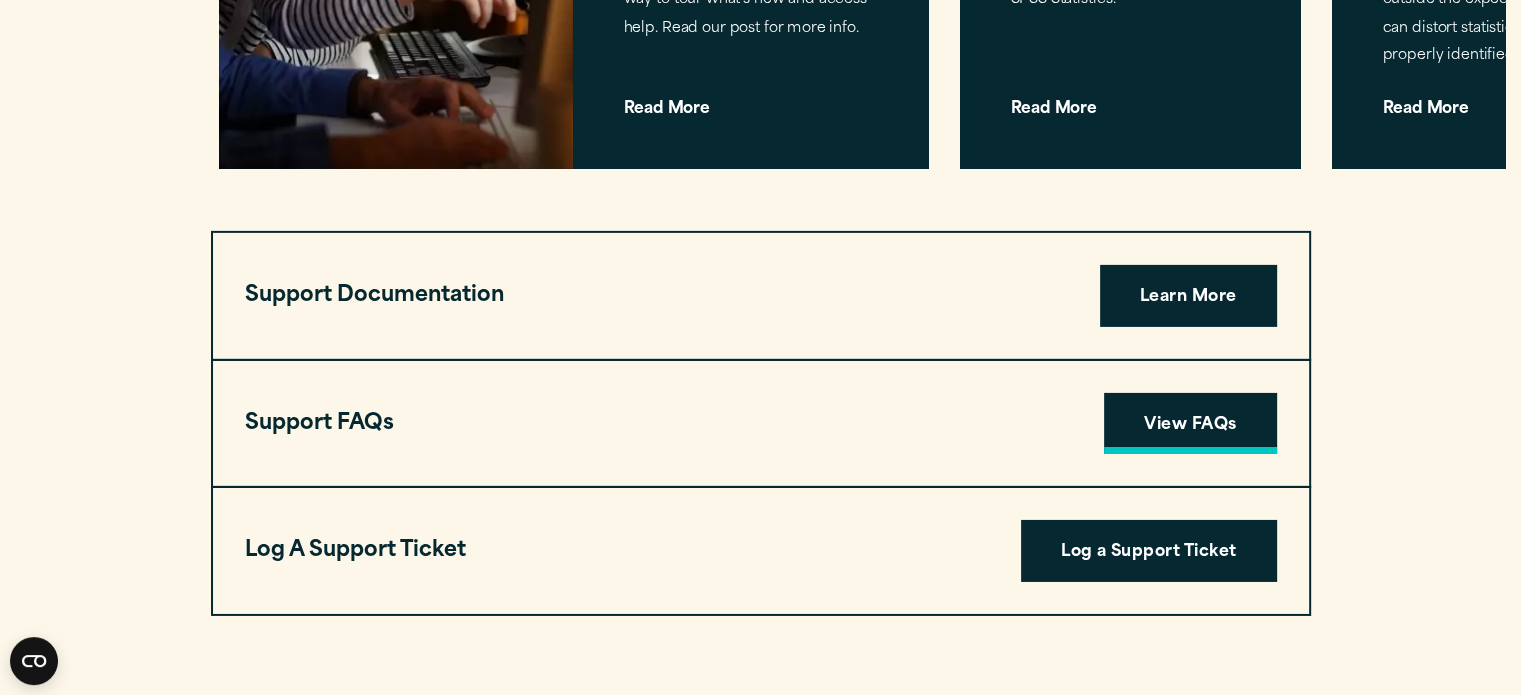 click on "View FAQs" at bounding box center (1190, 424) 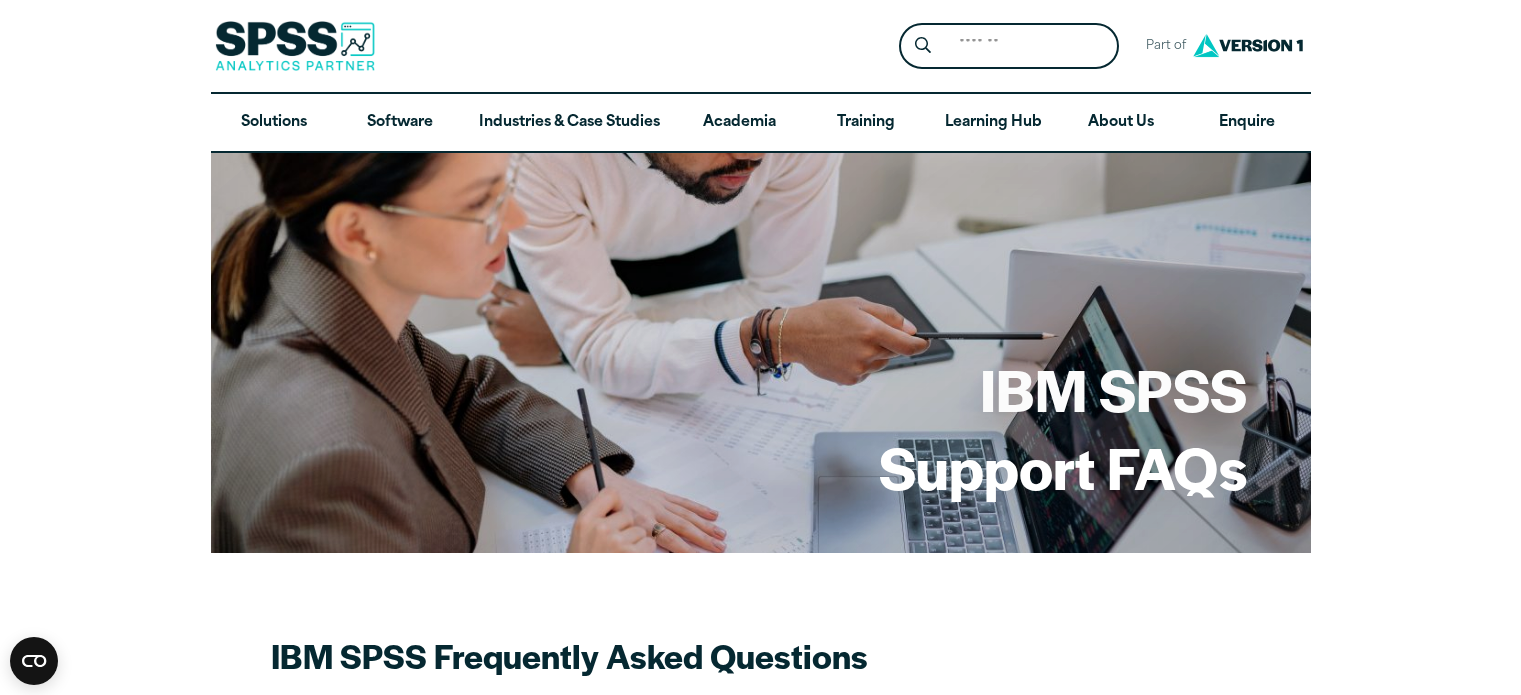 scroll, scrollTop: 0, scrollLeft: 0, axis: both 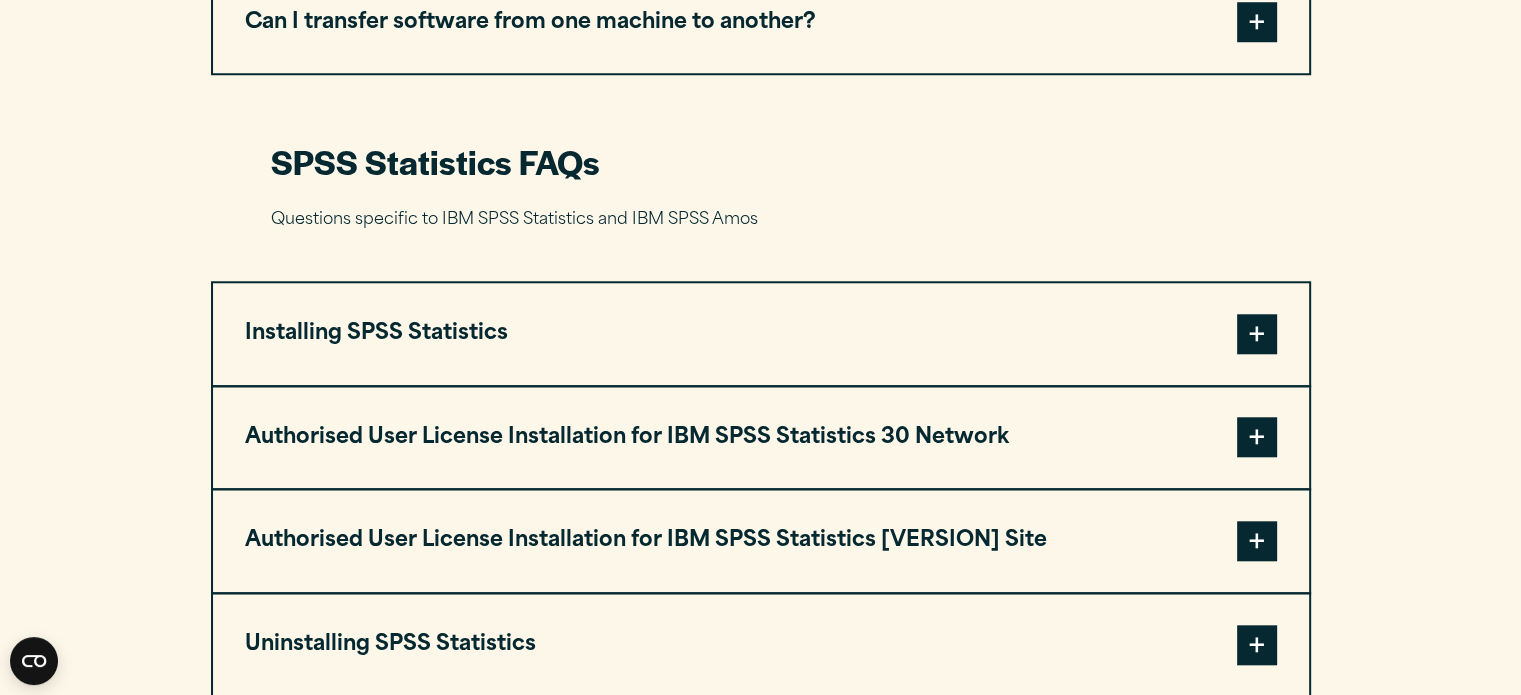 click on "Installing SPSS Statistics" at bounding box center (761, 334) 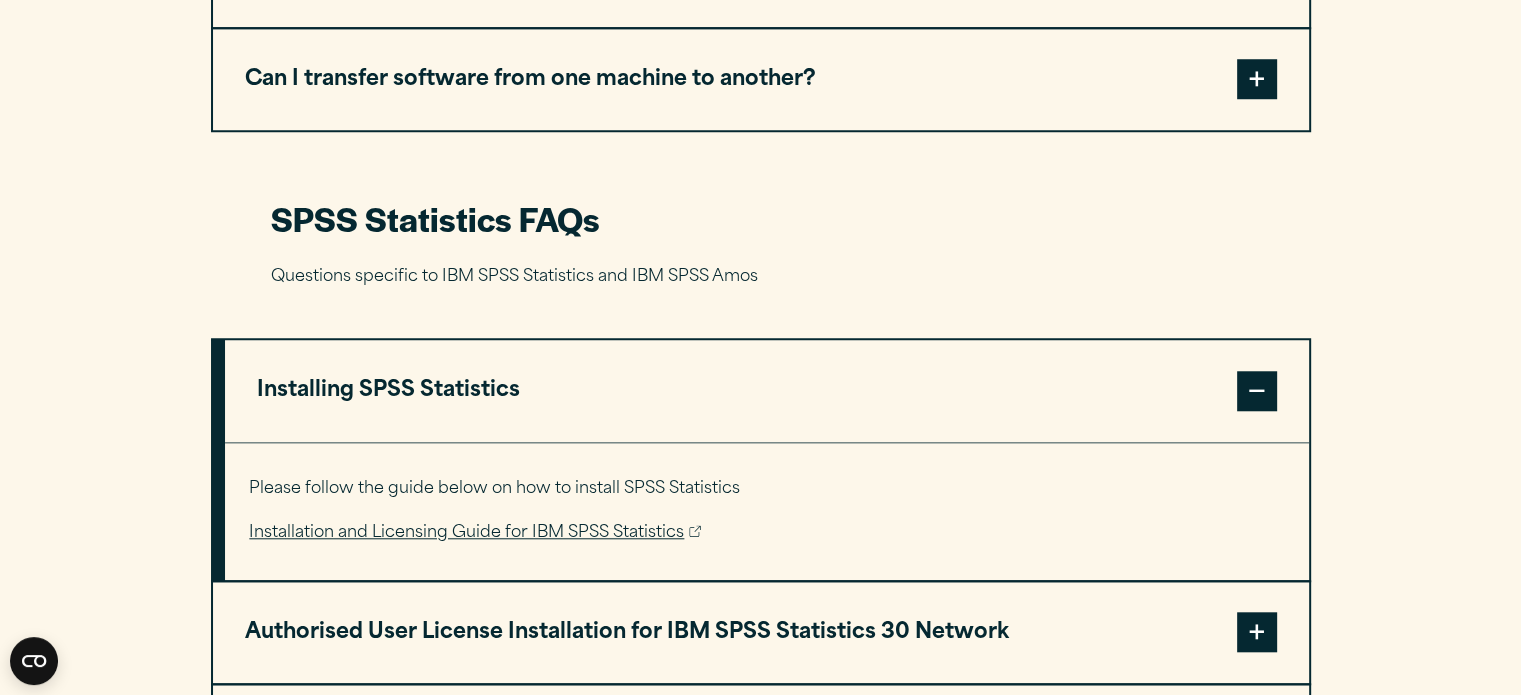 scroll, scrollTop: 1700, scrollLeft: 0, axis: vertical 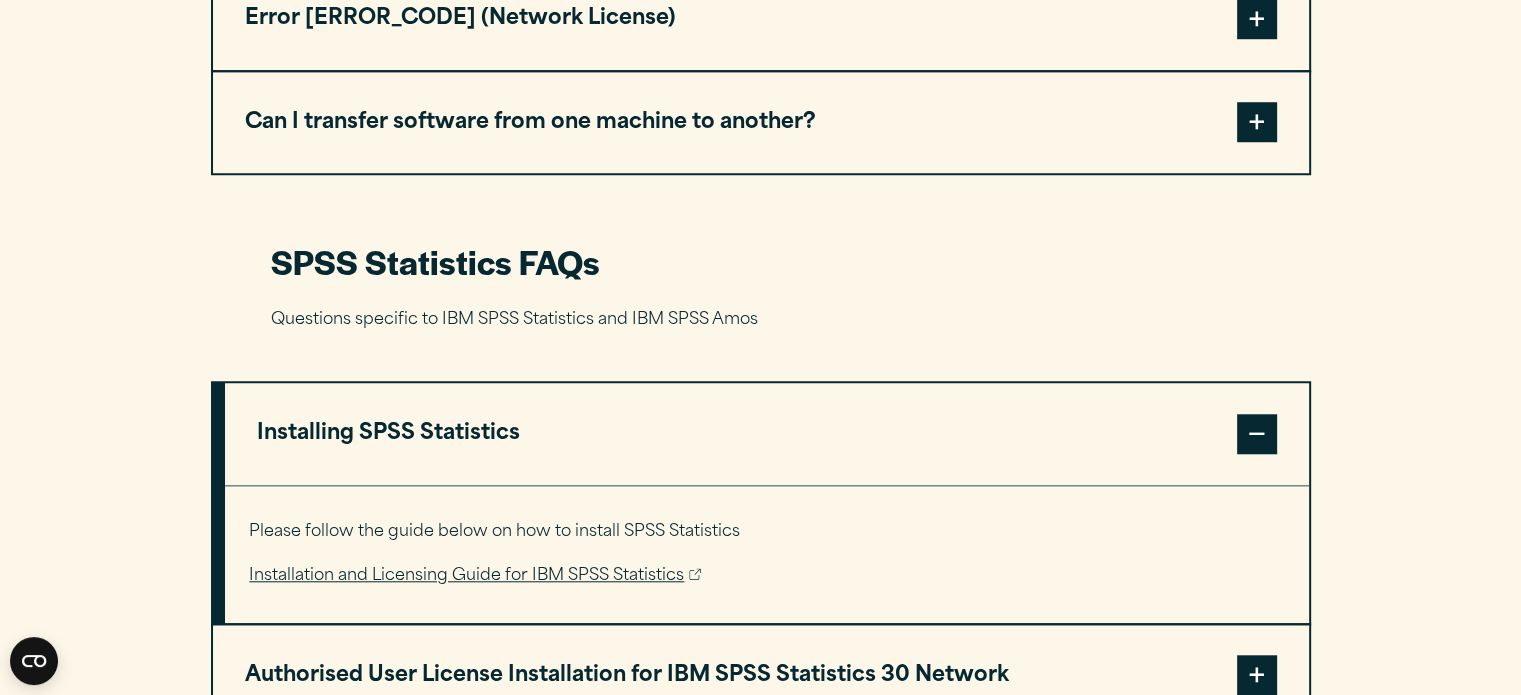 click on "Installation and Licensing Guide for IBM SPSS Statistics" at bounding box center (475, 576) 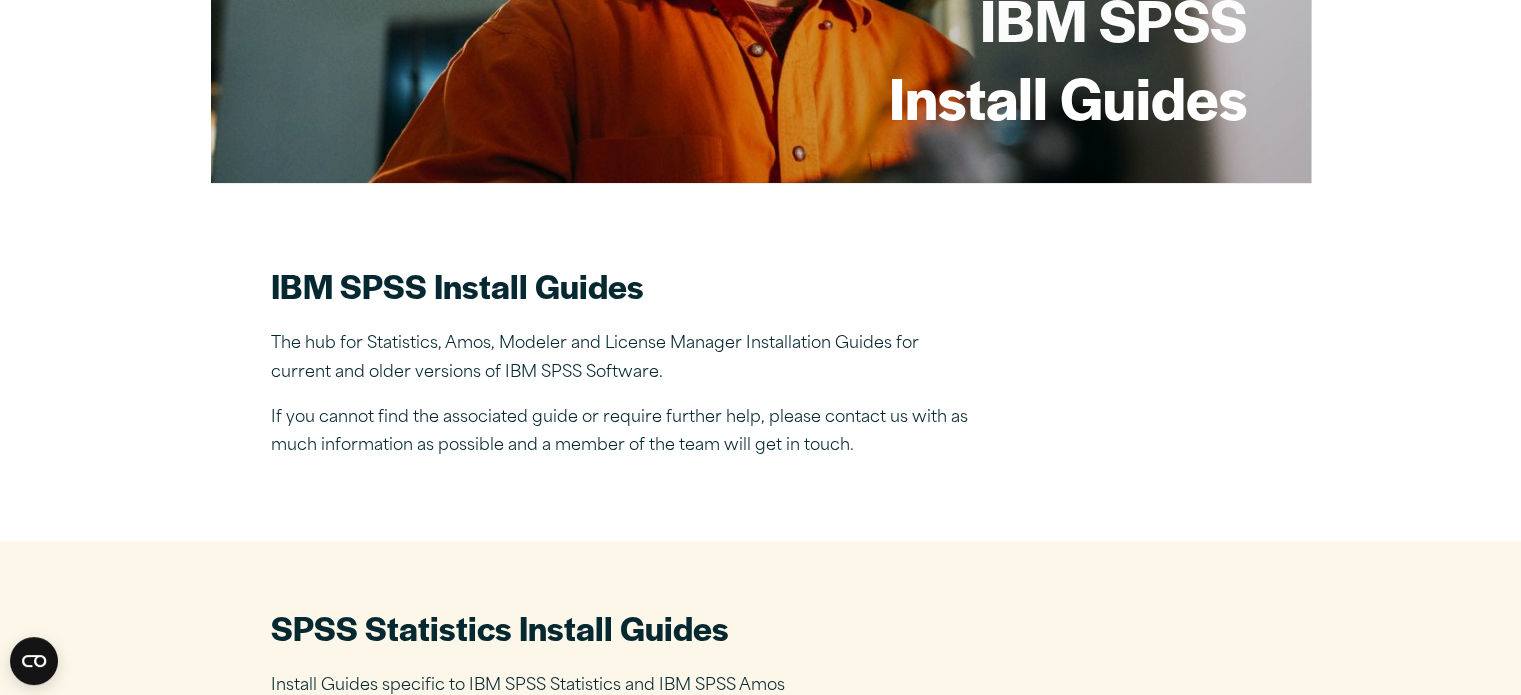 scroll, scrollTop: 0, scrollLeft: 0, axis: both 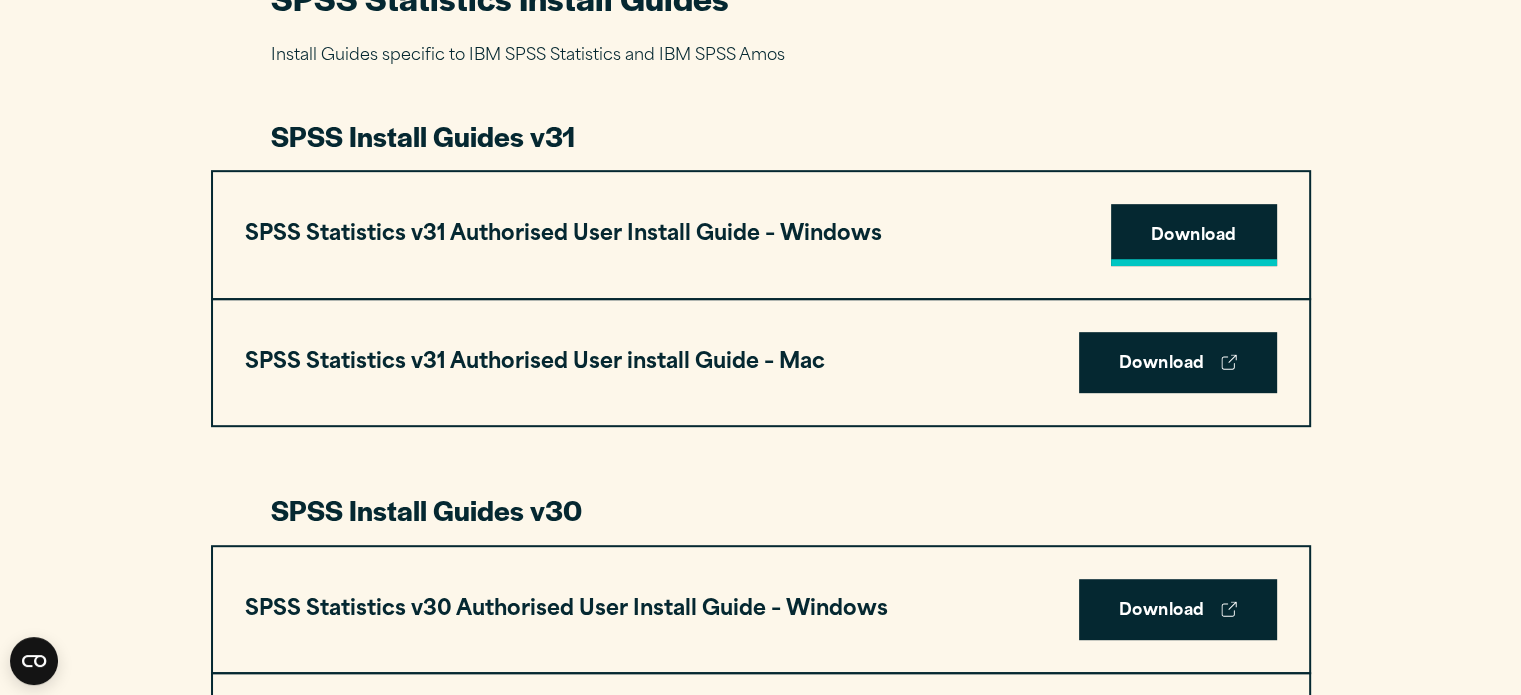 click on "Download" at bounding box center [1194, 235] 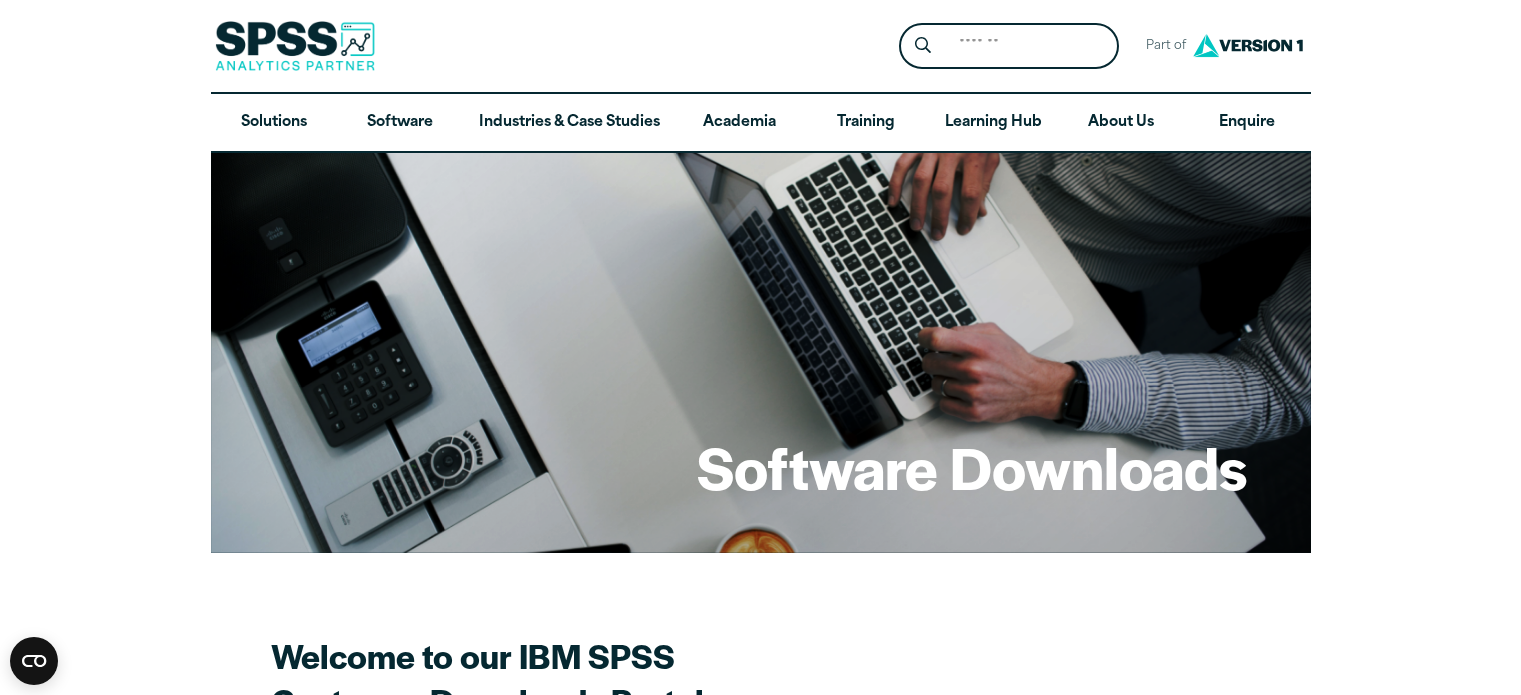 scroll, scrollTop: 138, scrollLeft: 0, axis: vertical 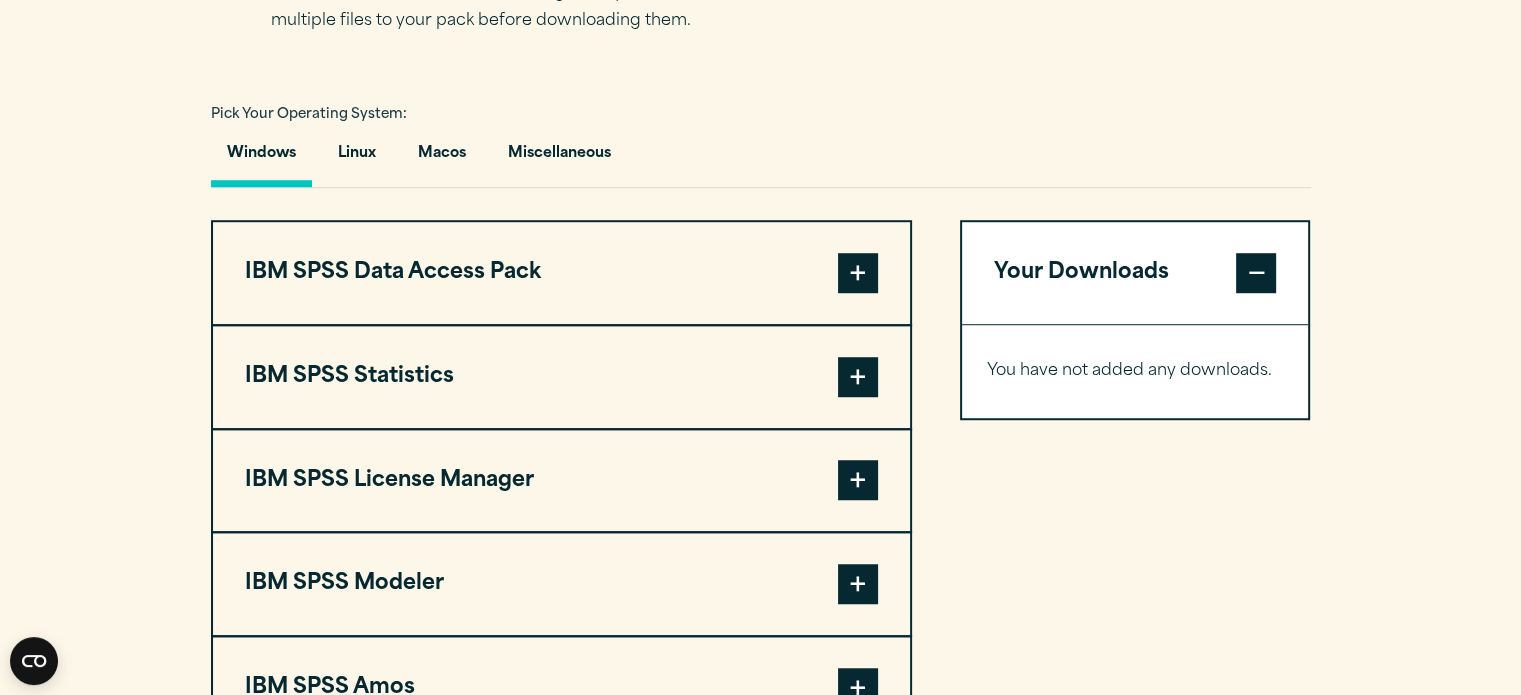click at bounding box center [858, 377] 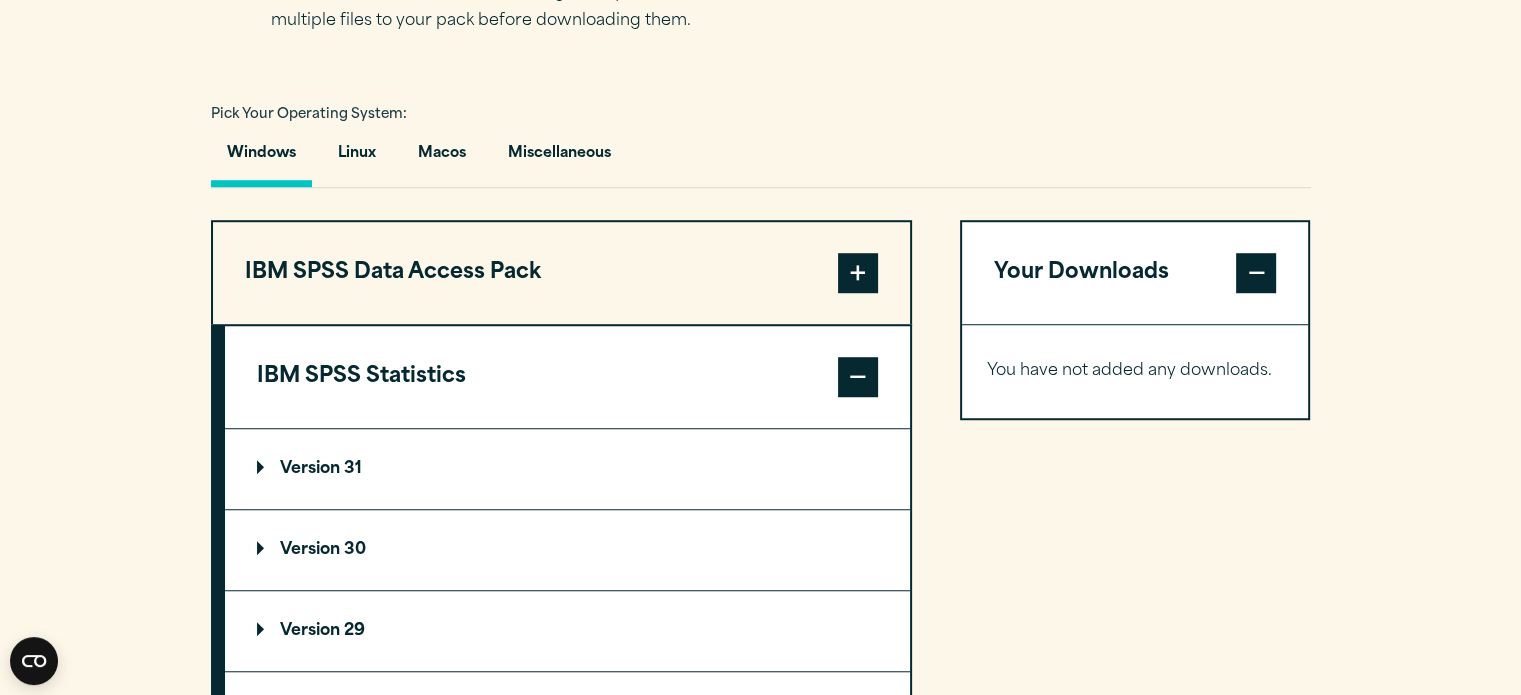 click on "Version 31" at bounding box center (309, 469) 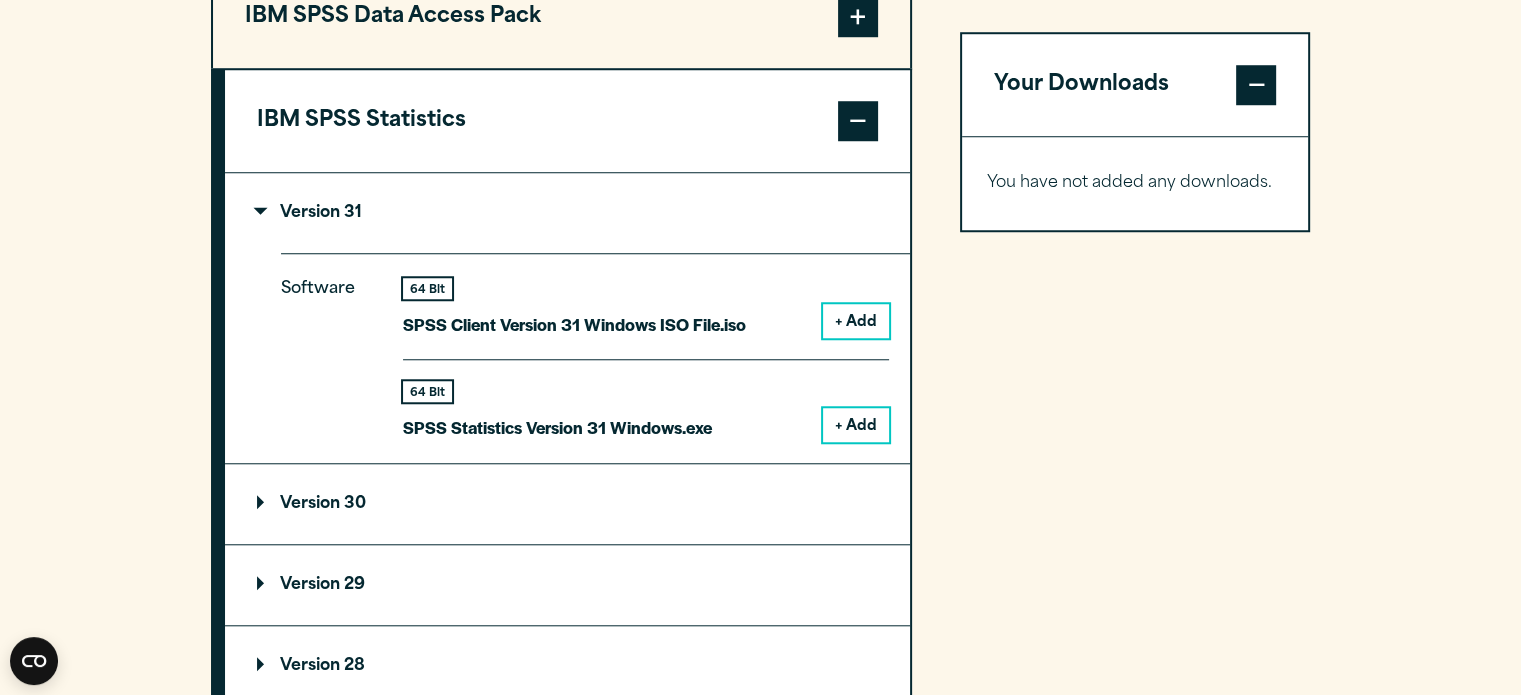 scroll, scrollTop: 1700, scrollLeft: 0, axis: vertical 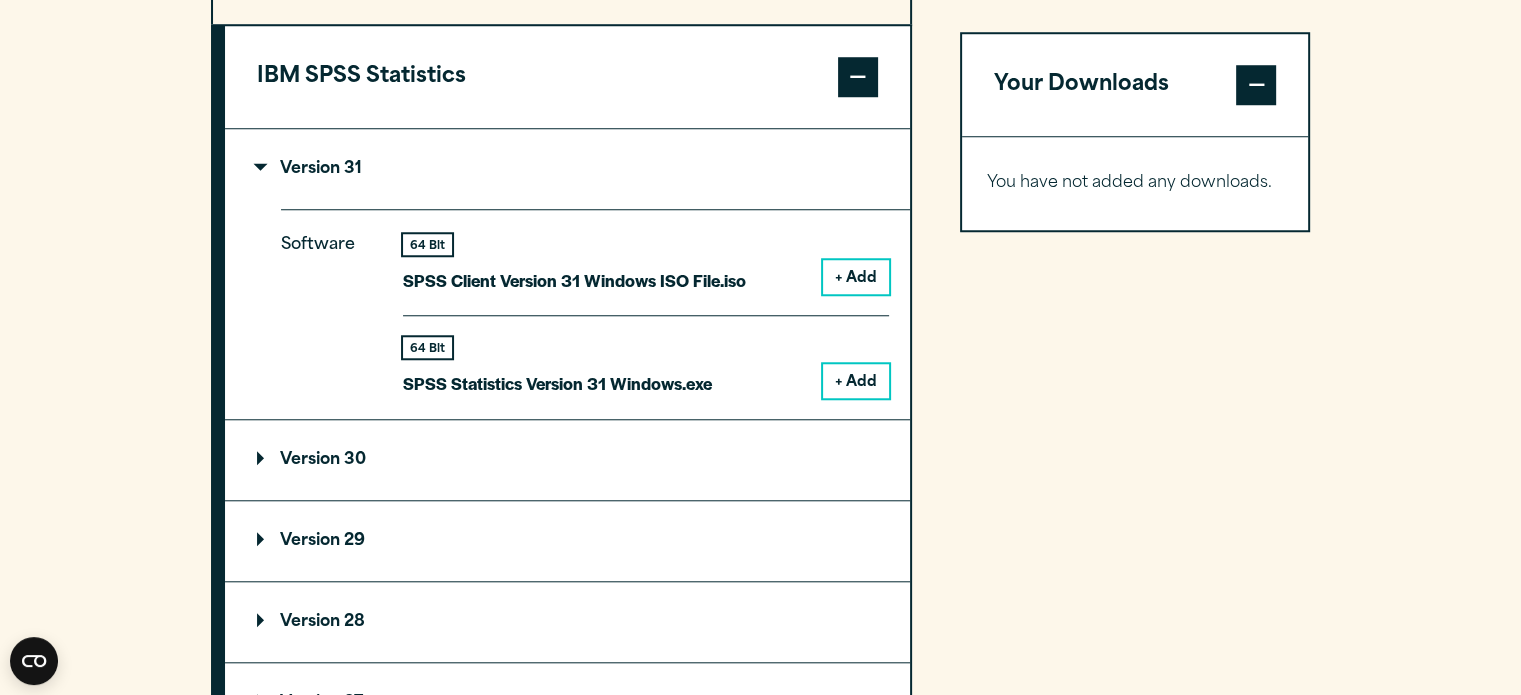 click on "+ Add" at bounding box center (856, 381) 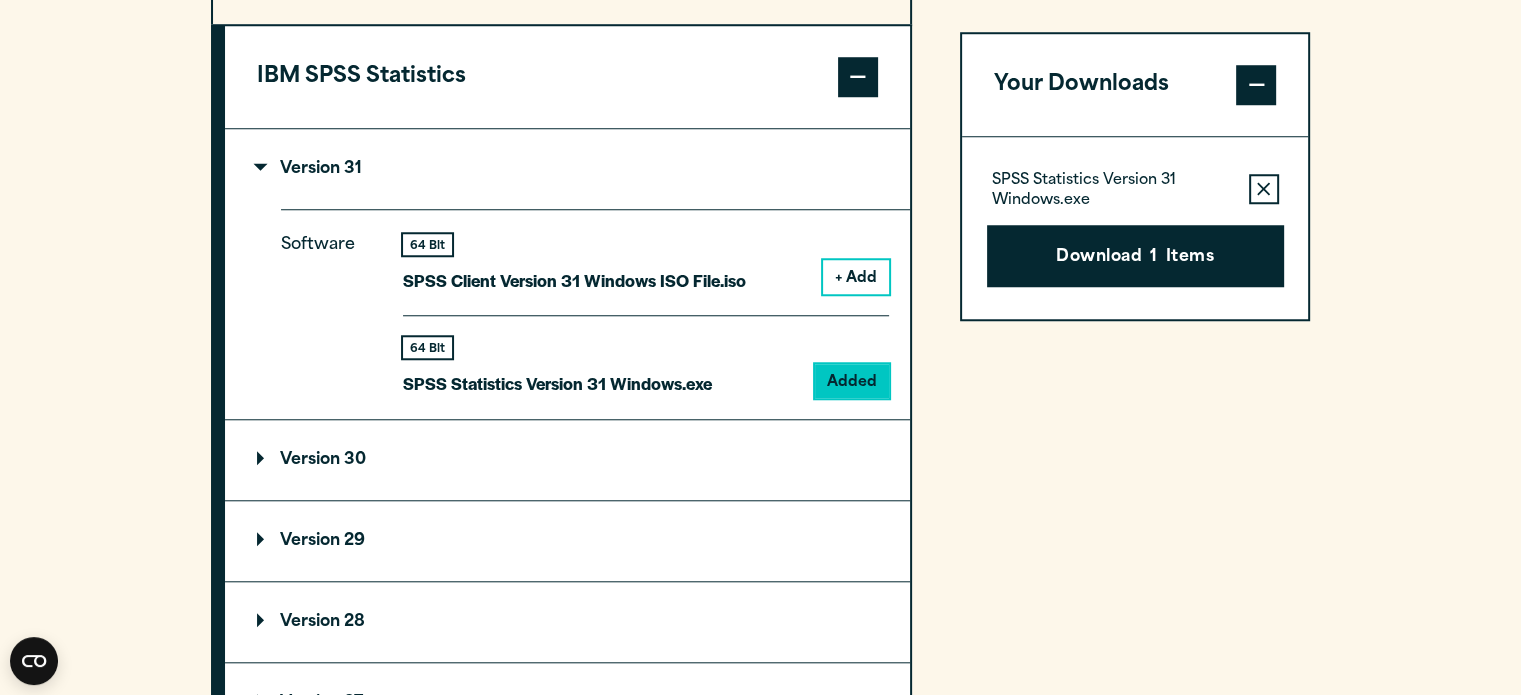 click on "Download  1  Items" at bounding box center [1135, 256] 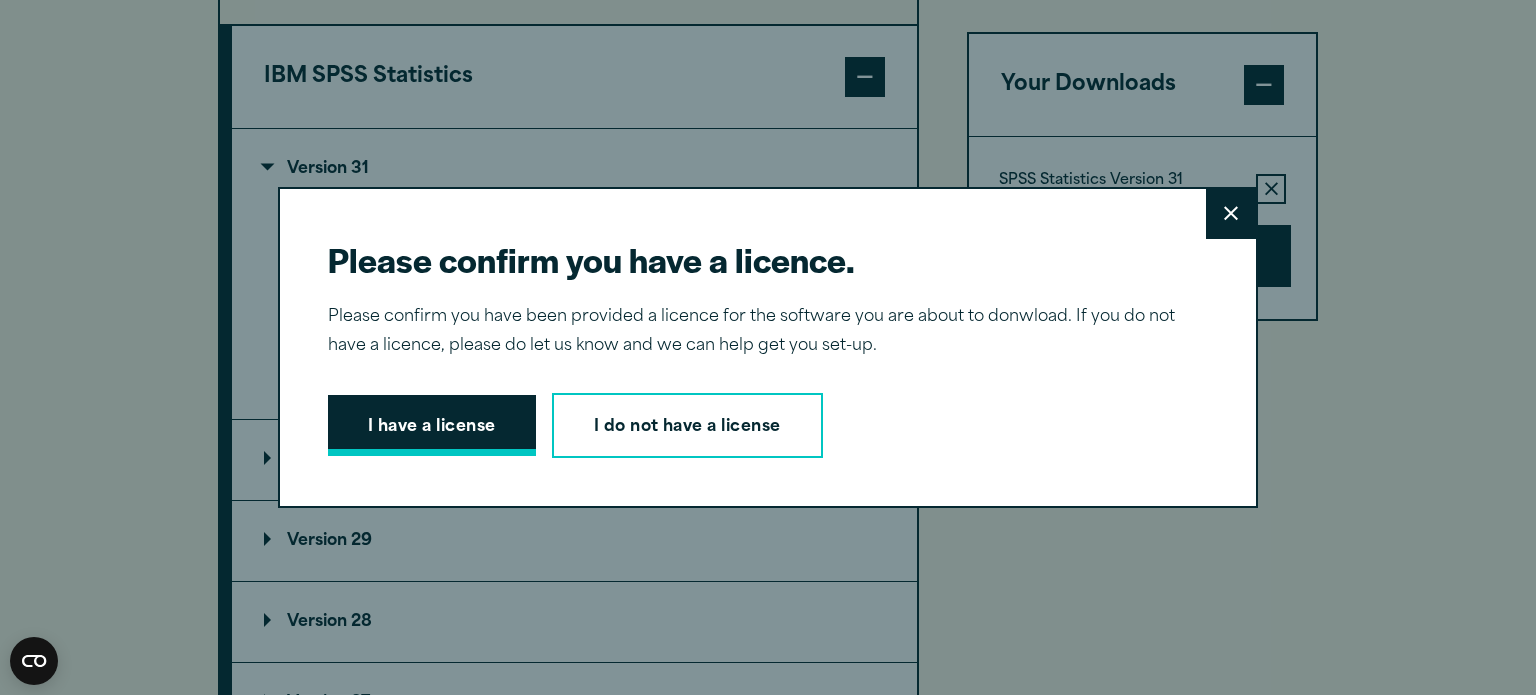 click on "I have a license" at bounding box center [432, 426] 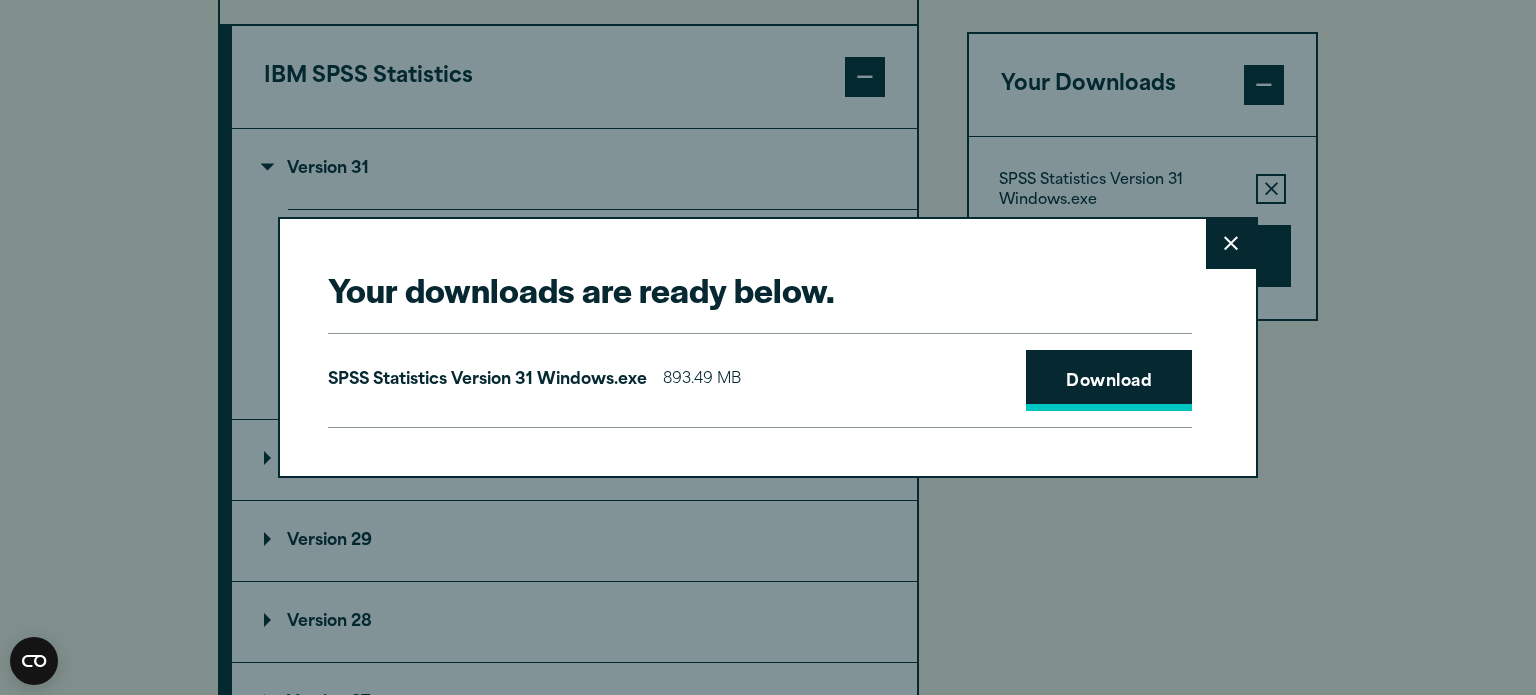 click on "Download" at bounding box center [1109, 381] 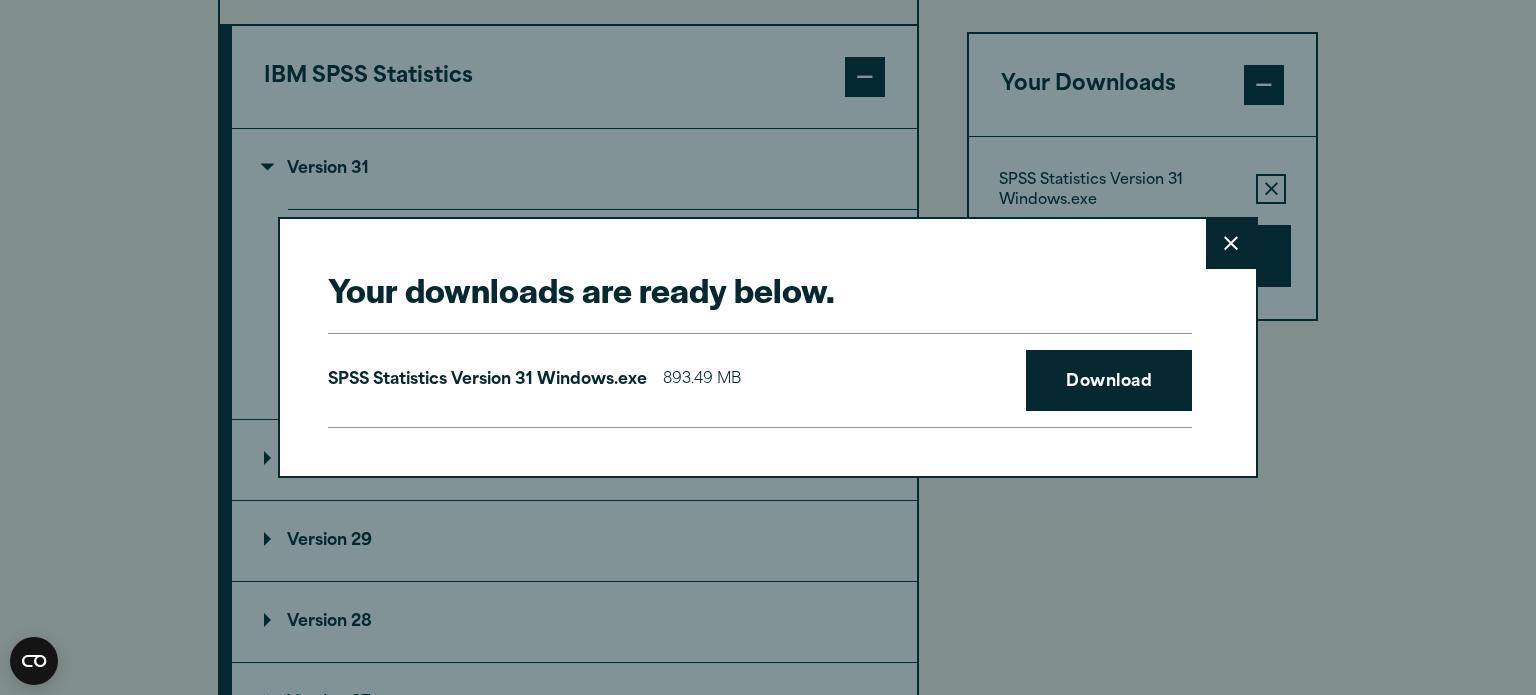 click on "Close" at bounding box center (1231, 244) 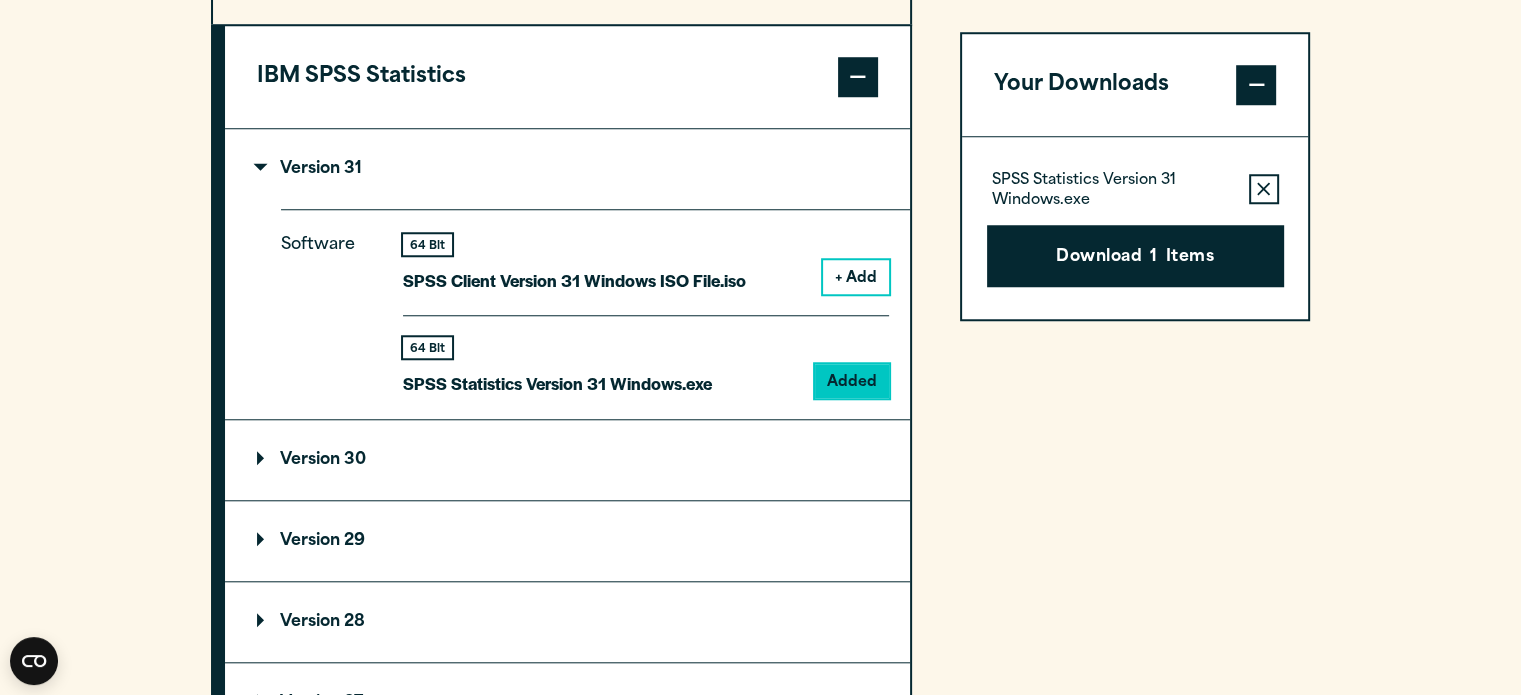 click on "Version 30" at bounding box center [567, 169] 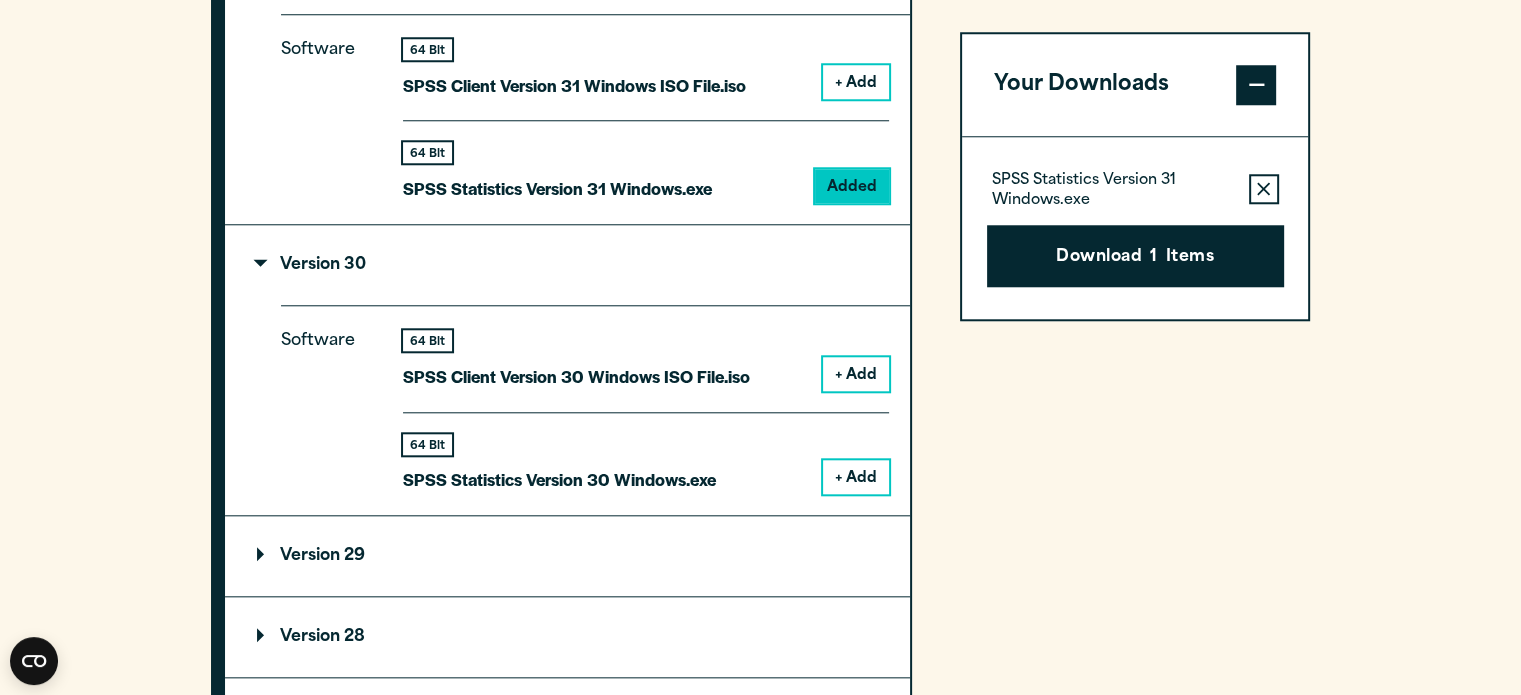 scroll, scrollTop: 1900, scrollLeft: 0, axis: vertical 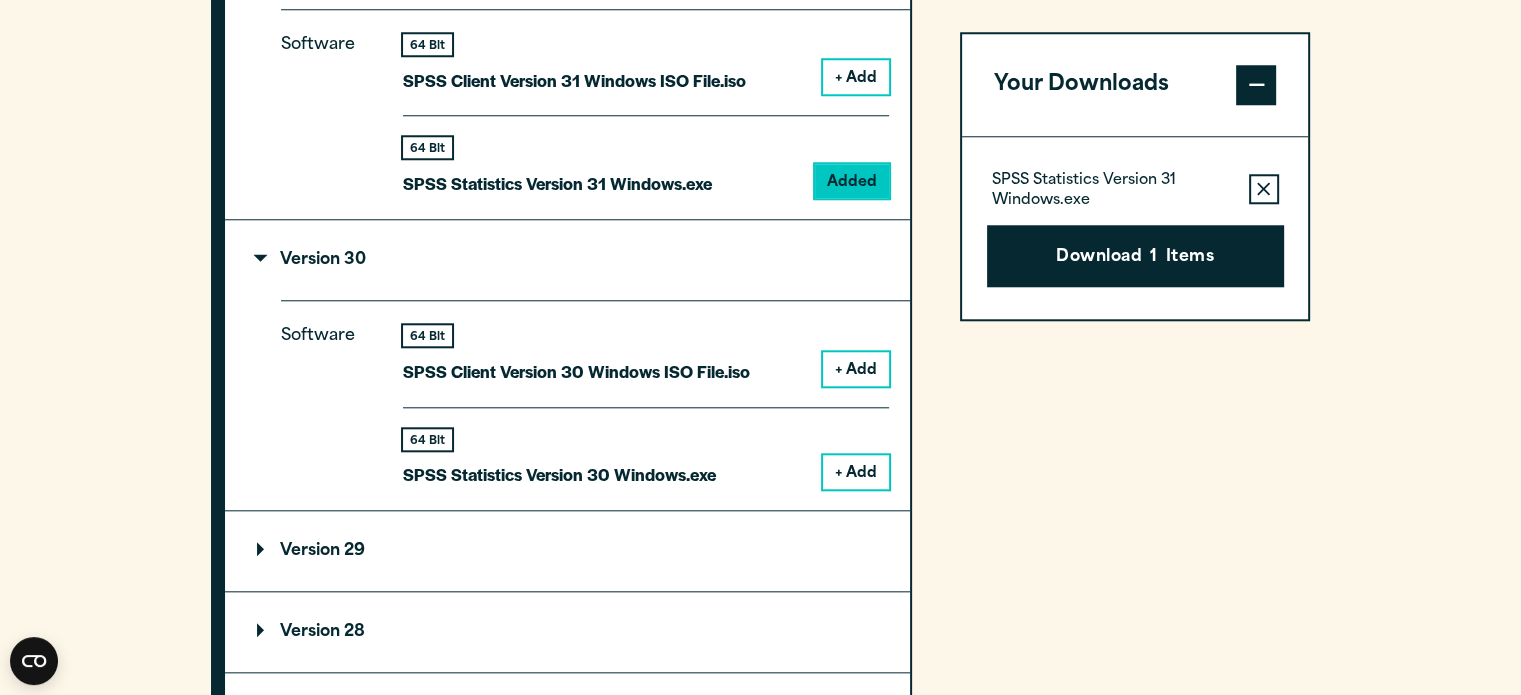 click on "+ Add" at bounding box center (856, 472) 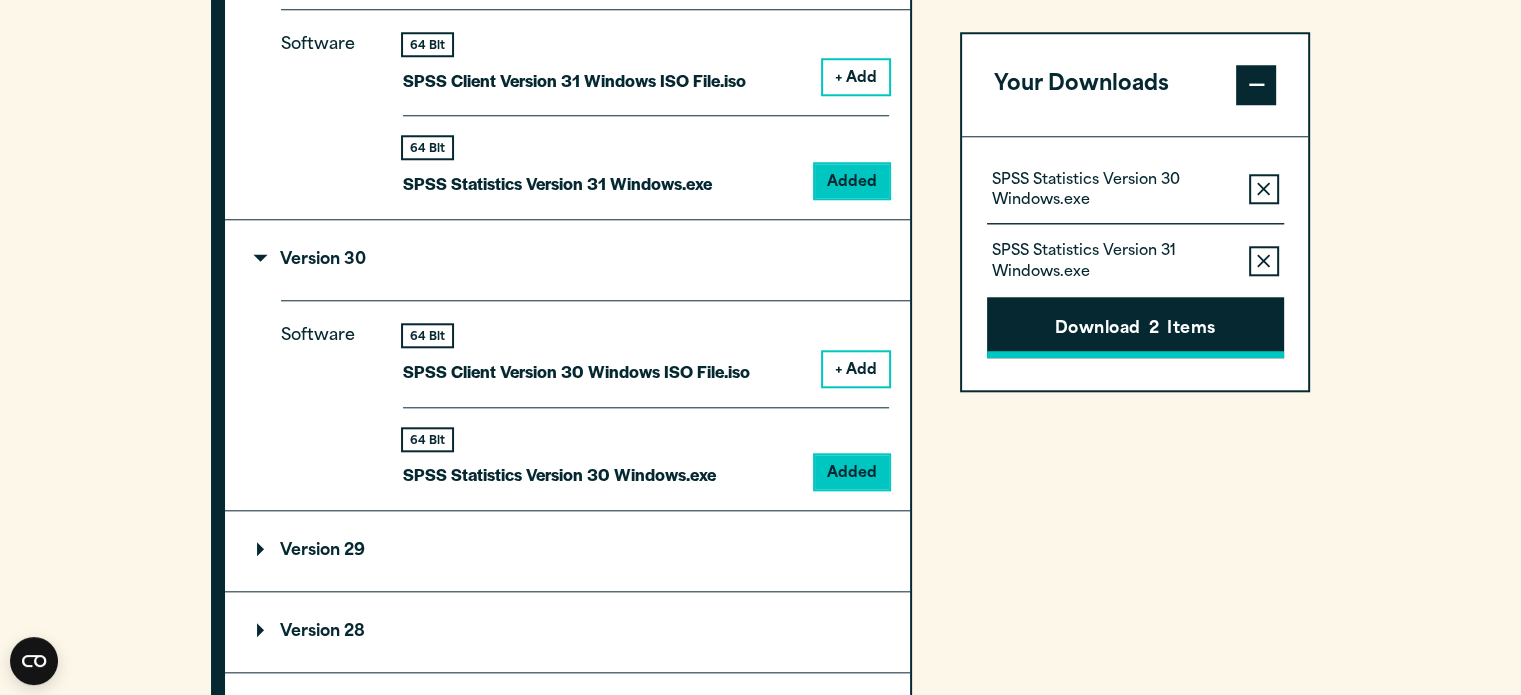 click on "Download  2  Items" at bounding box center [1135, 328] 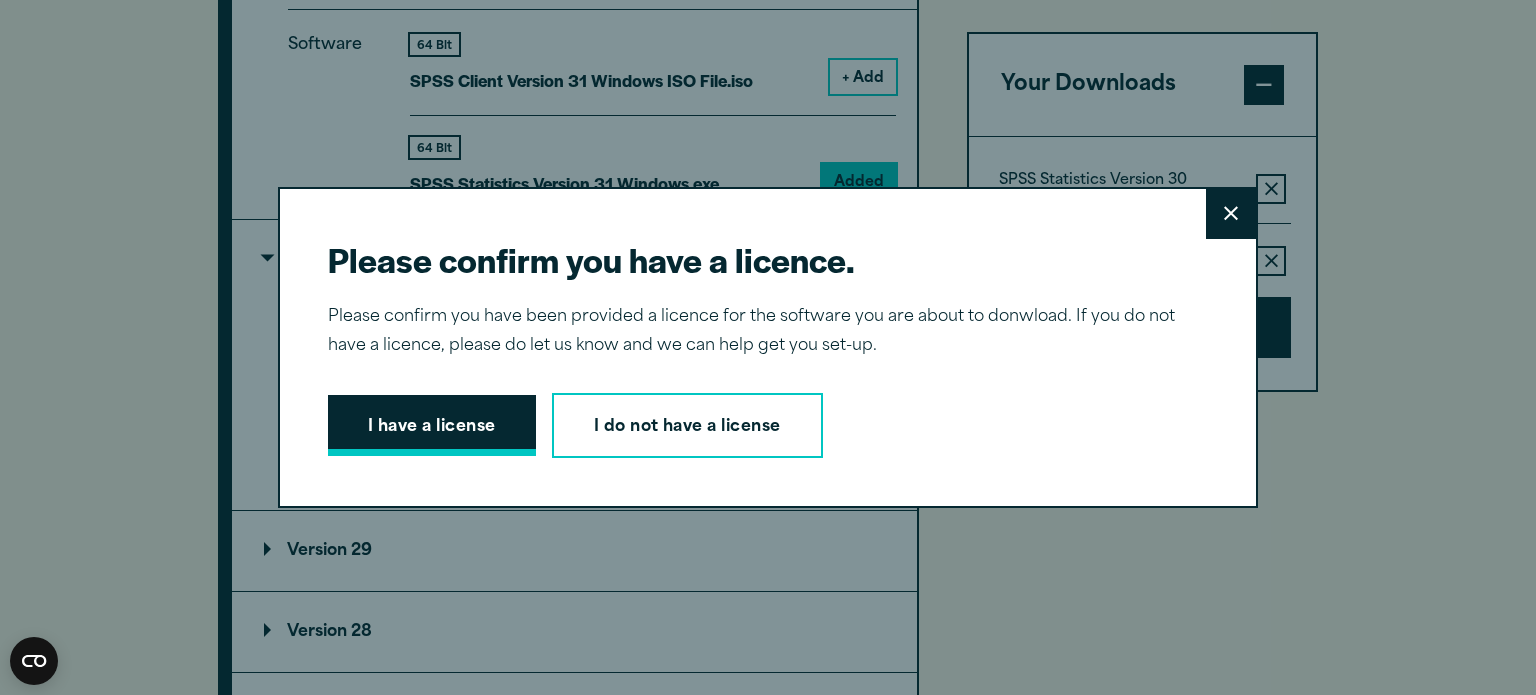 click on "I have a license" at bounding box center [432, 426] 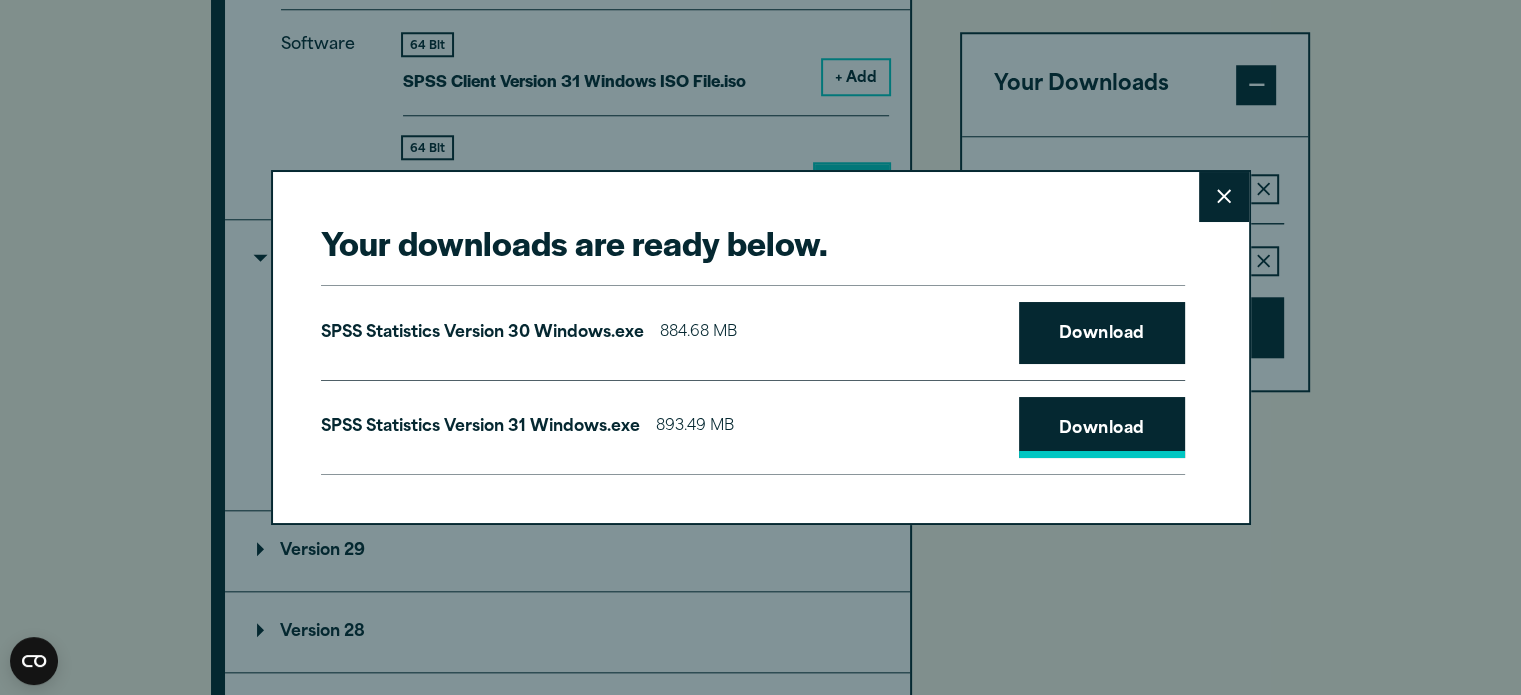 click on "Download" at bounding box center (1102, 428) 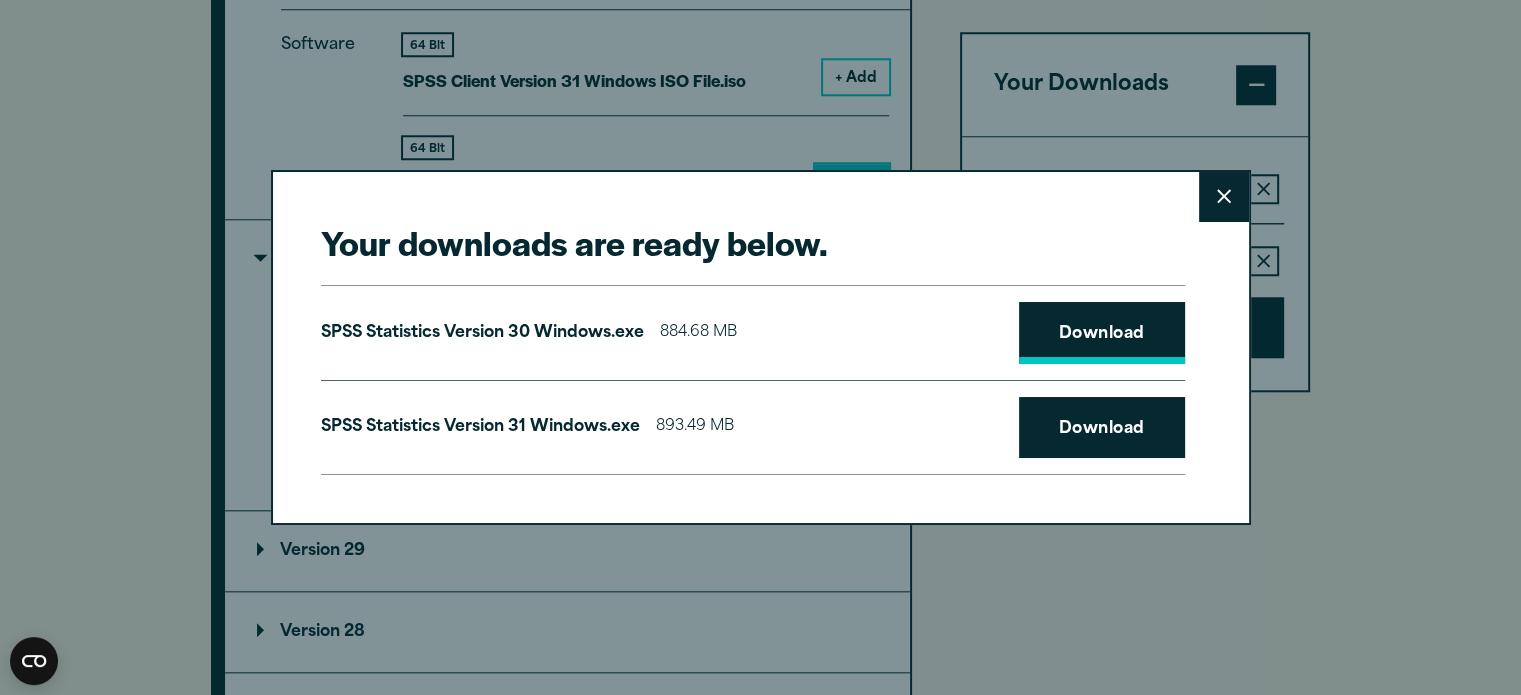 click on "Download" at bounding box center (1102, 333) 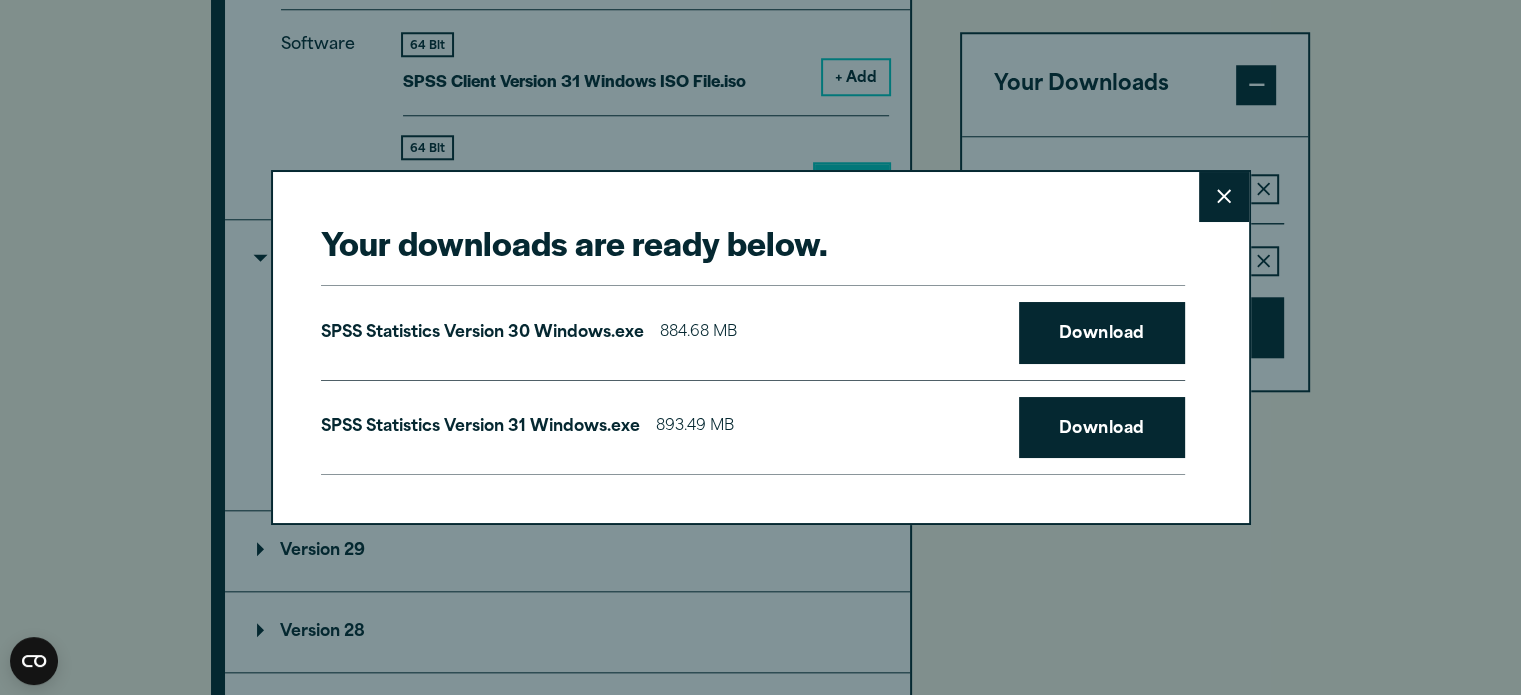 click on "Your downloads are ready below.
Close
SPSS Statistics Version 30 Windows.exe
884.68 MB
Download
SPSS Statistics Version 31 Windows.exe
893.49 MB
Download" at bounding box center (761, 348) 